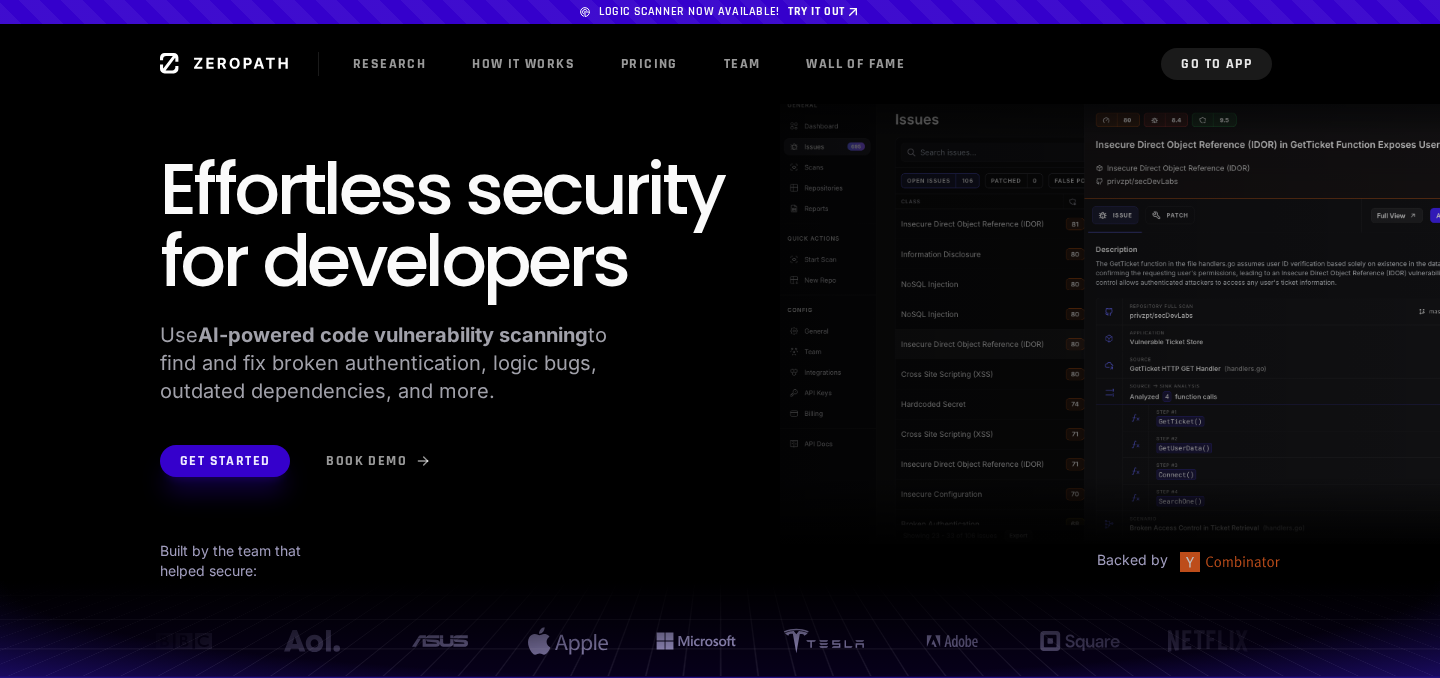 scroll, scrollTop: 0, scrollLeft: 0, axis: both 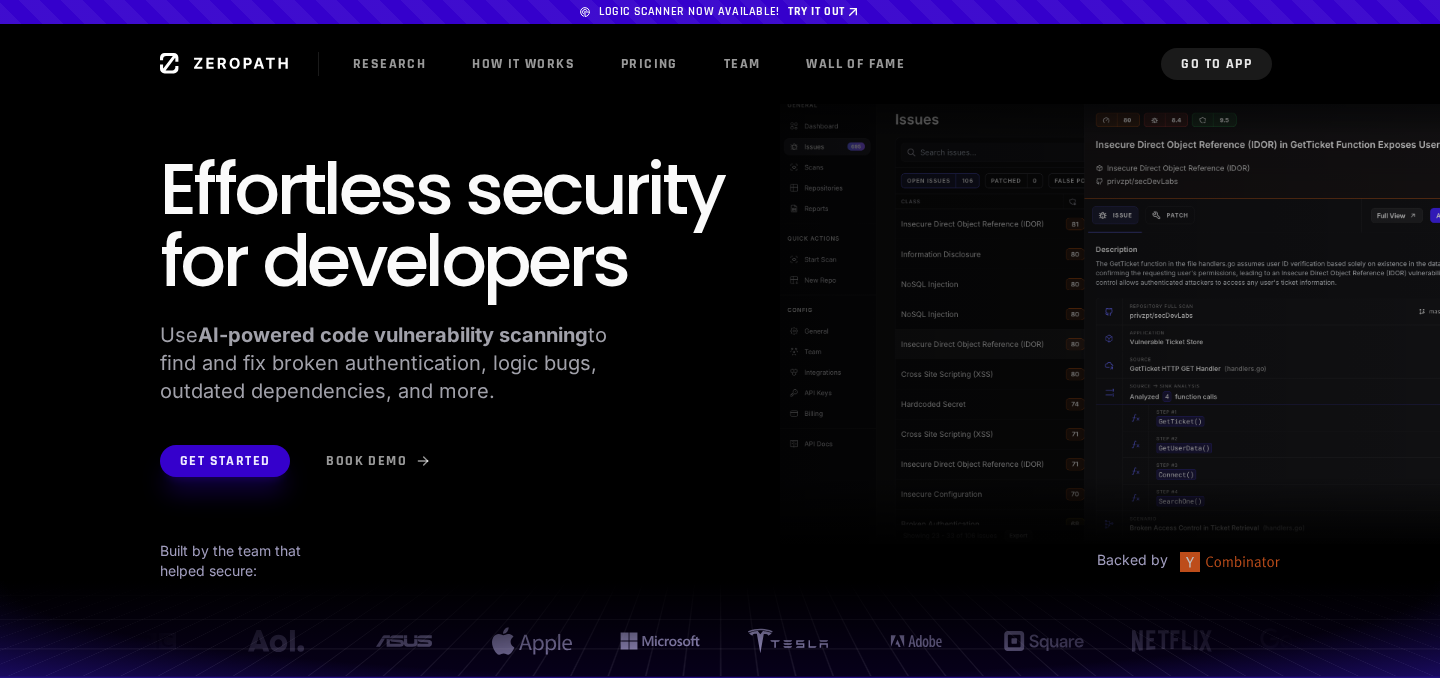 click on "Go to App" at bounding box center [1216, 64] 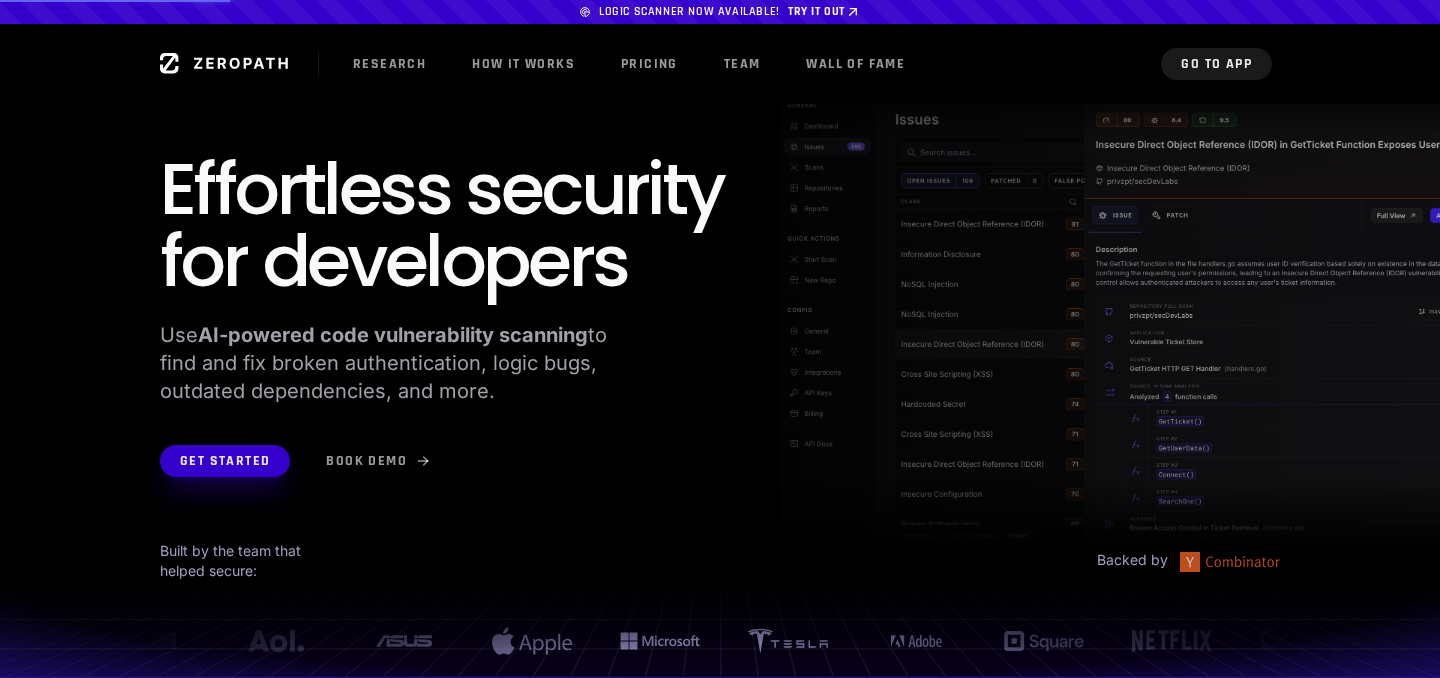 scroll, scrollTop: 0, scrollLeft: 40, axis: horizontal 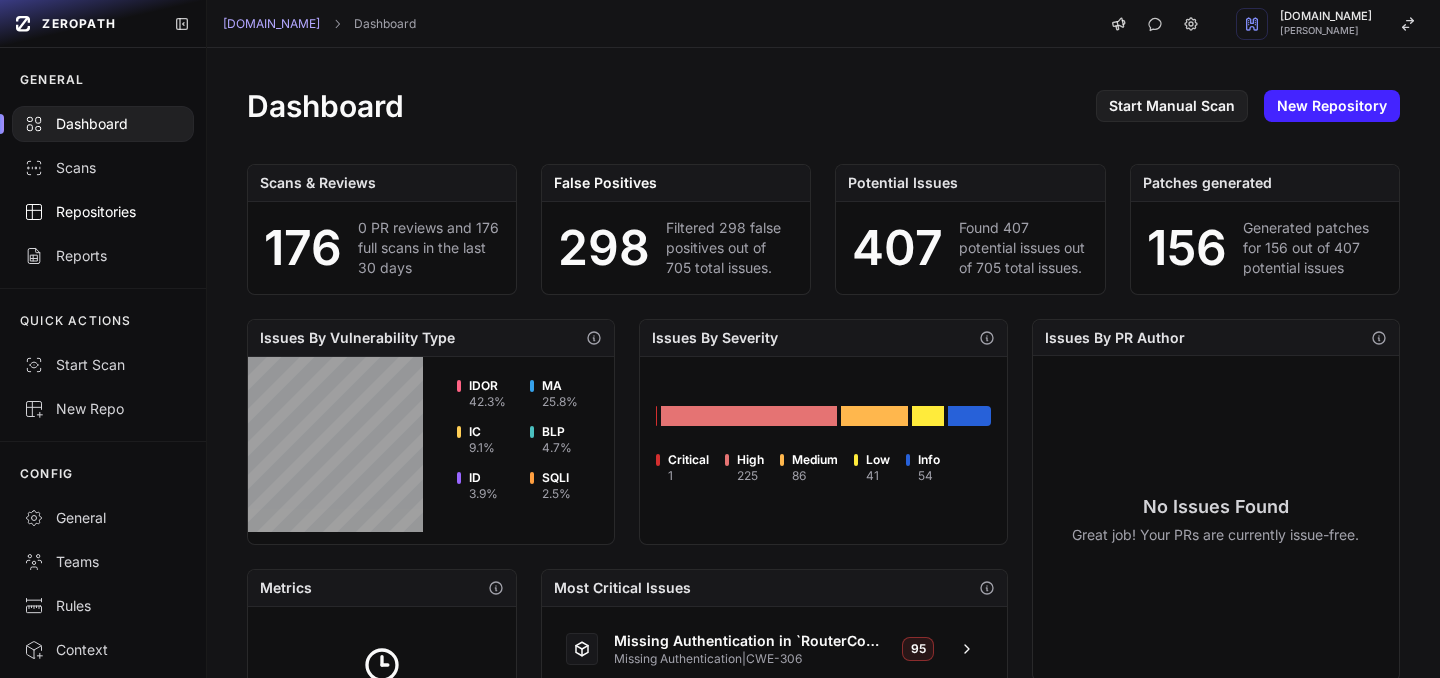 click on "Repositories" at bounding box center (103, 212) 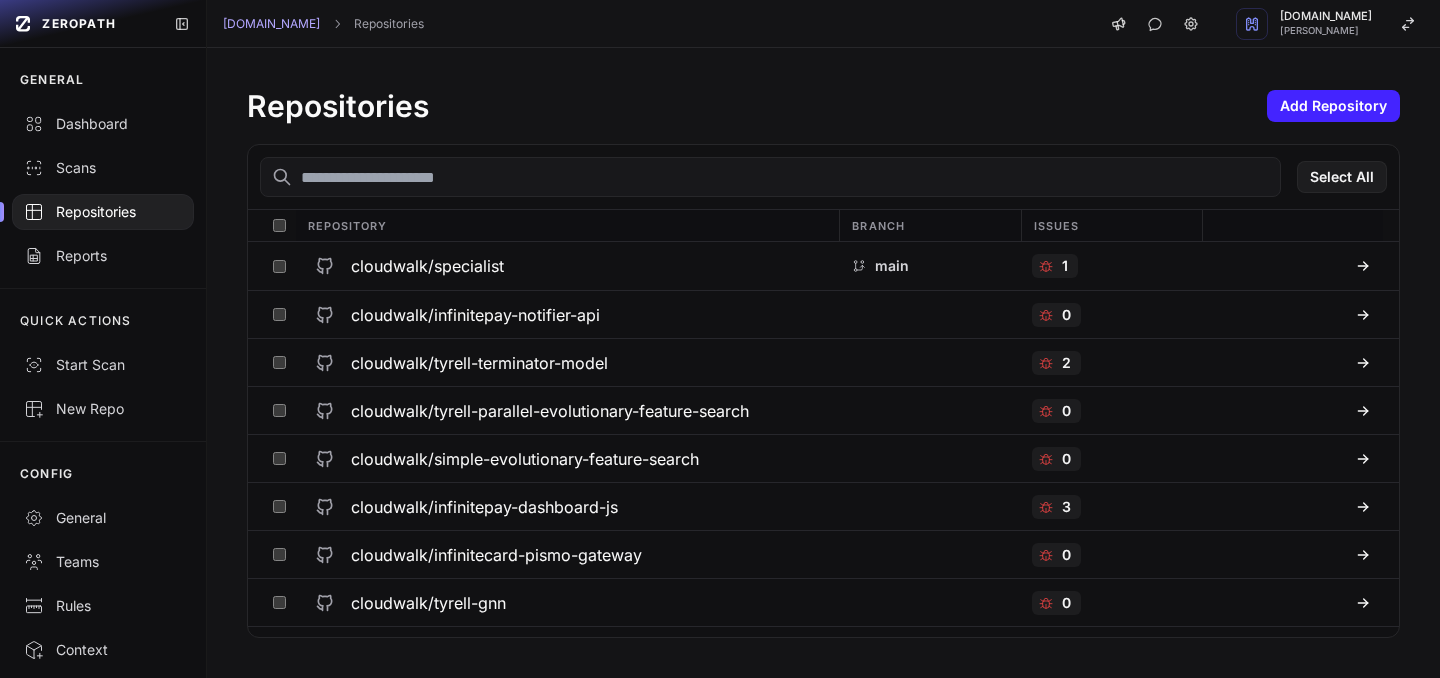 click at bounding box center (770, 177) 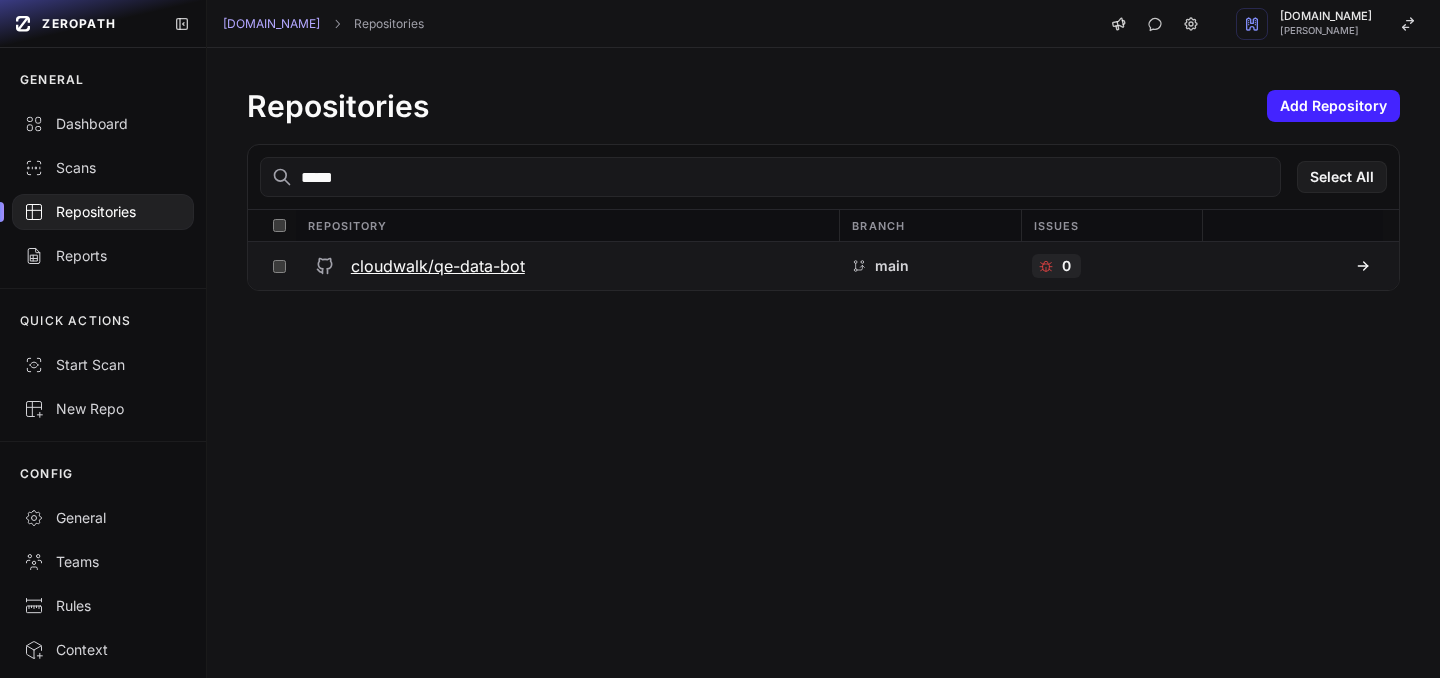 type on "*****" 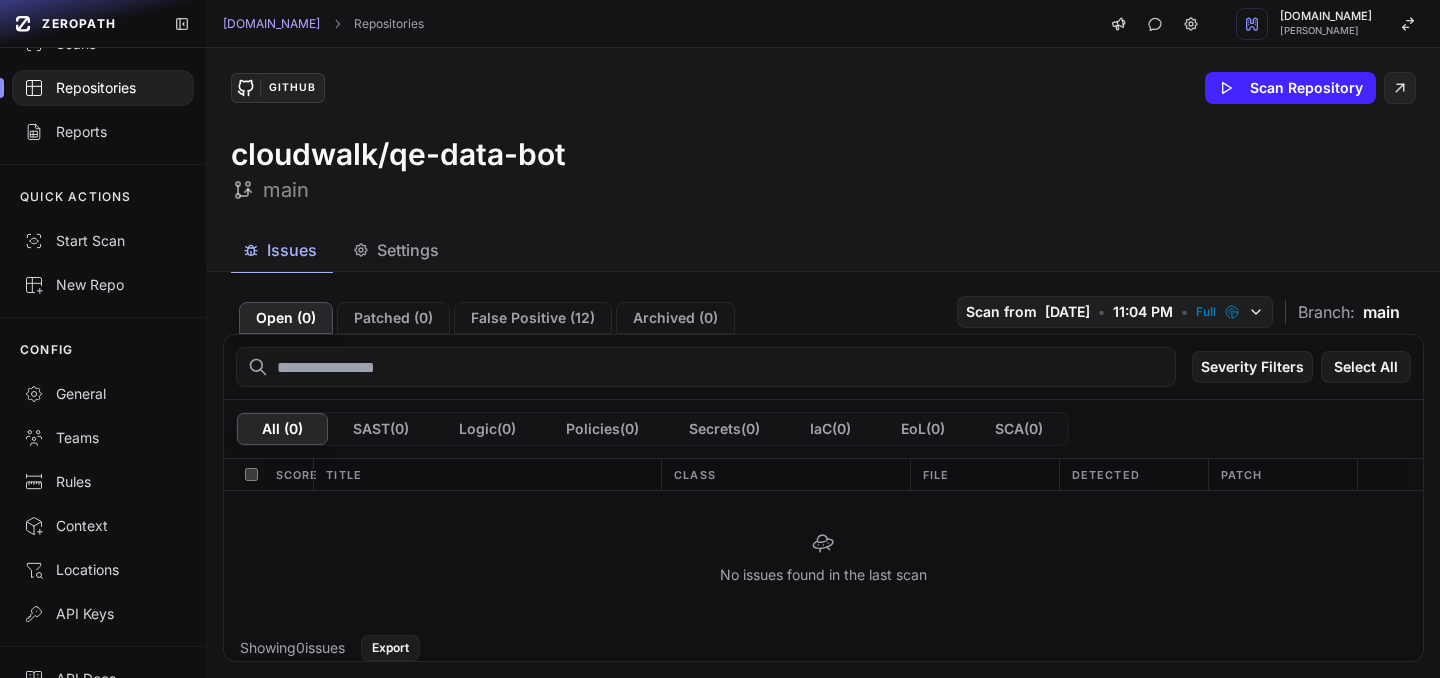 scroll, scrollTop: 157, scrollLeft: 0, axis: vertical 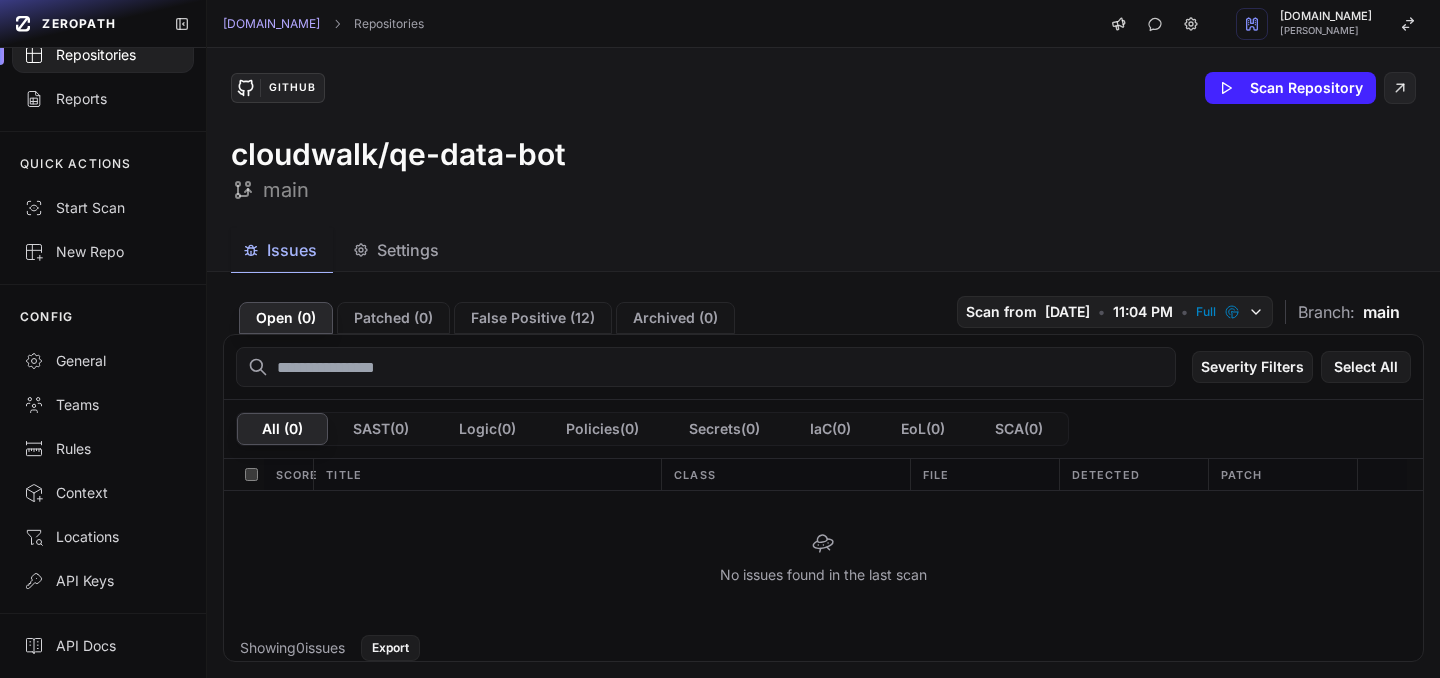 click on "Repositories" at bounding box center [103, 55] 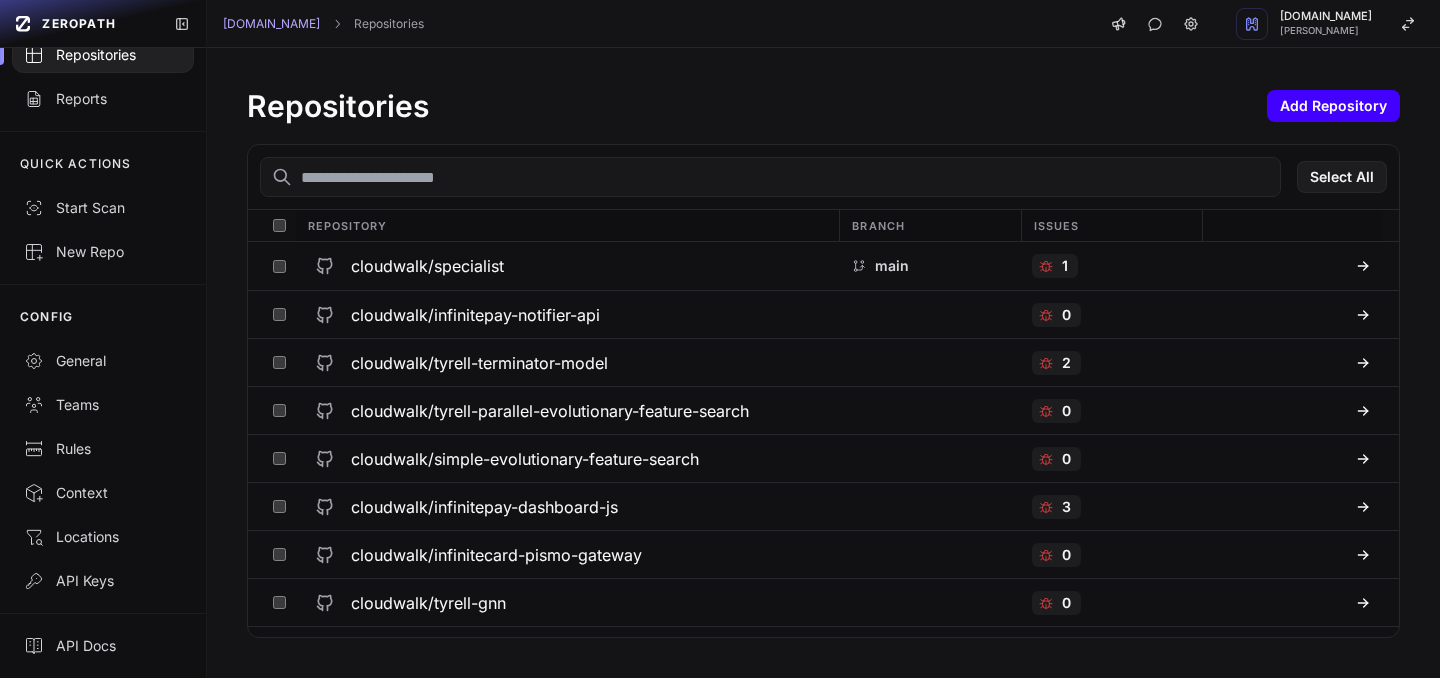 click on "Add Repository" at bounding box center (1333, 106) 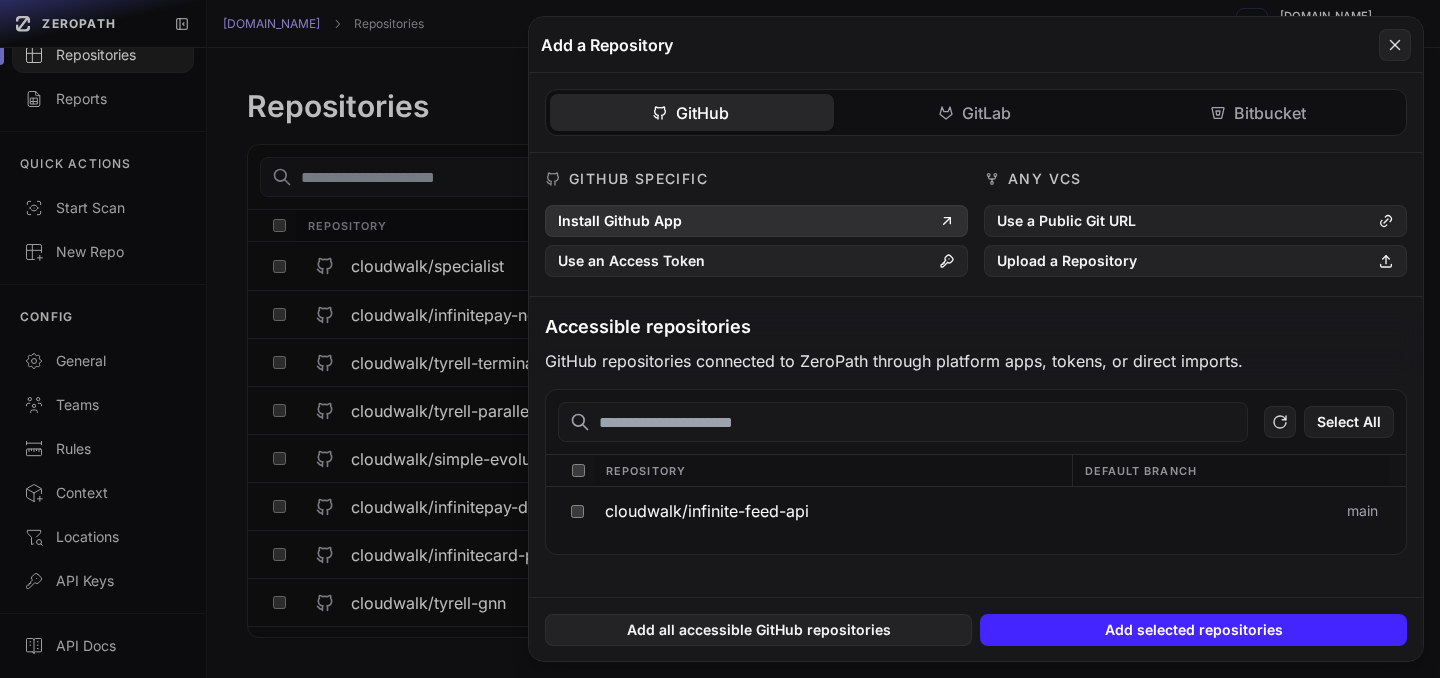 click on "Install Github App" at bounding box center [756, 221] 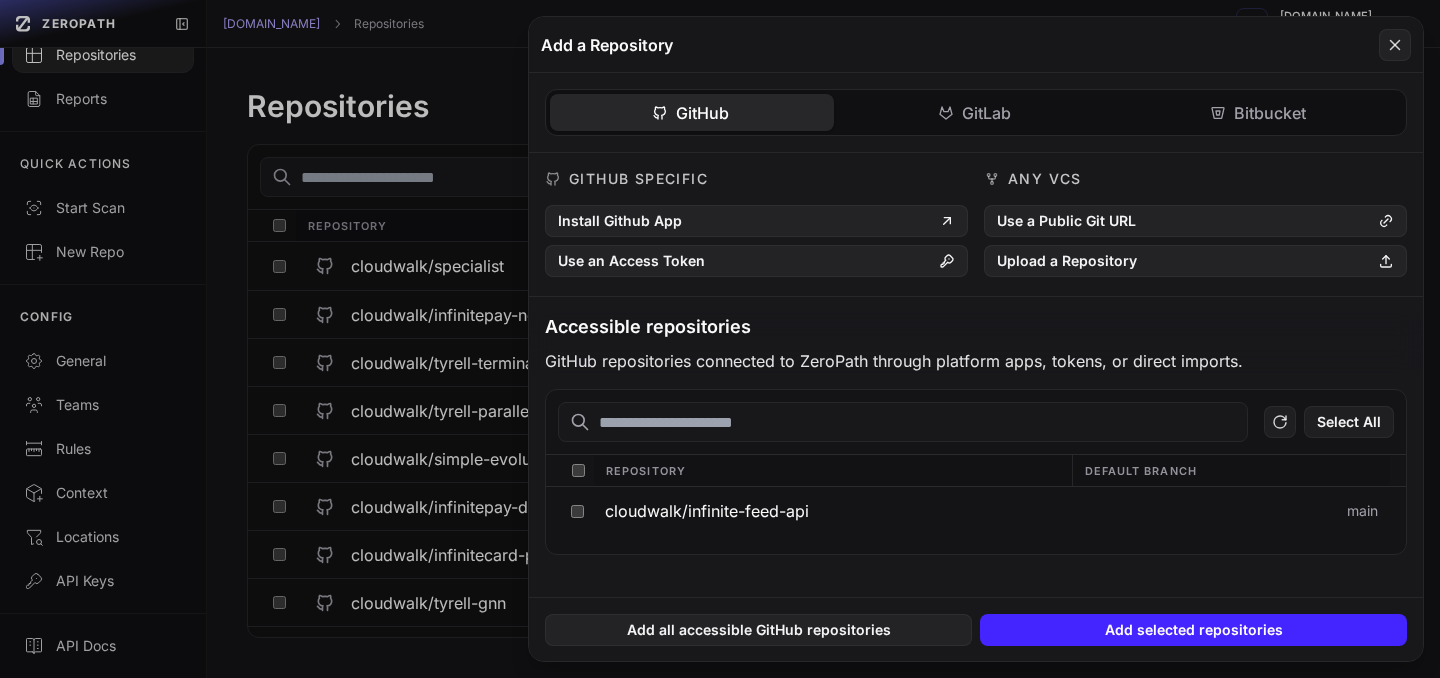 click 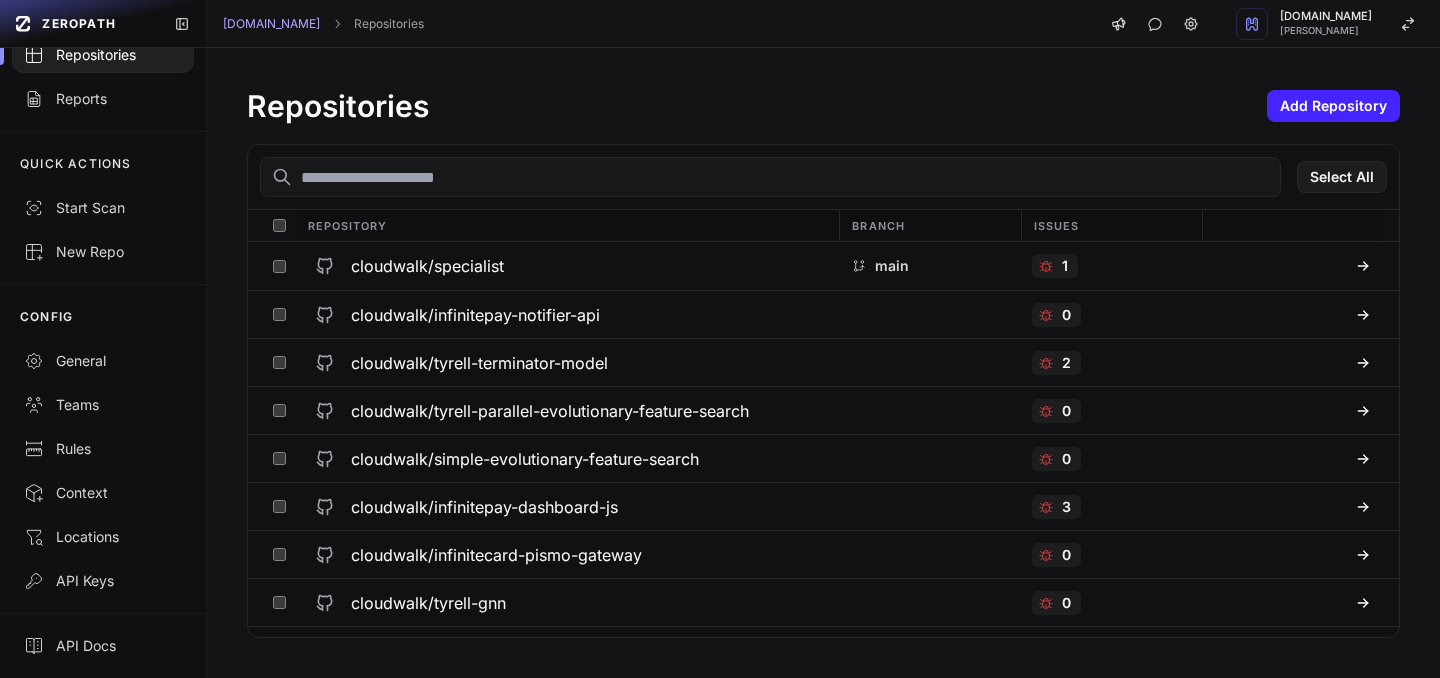 click at bounding box center [103, 55] 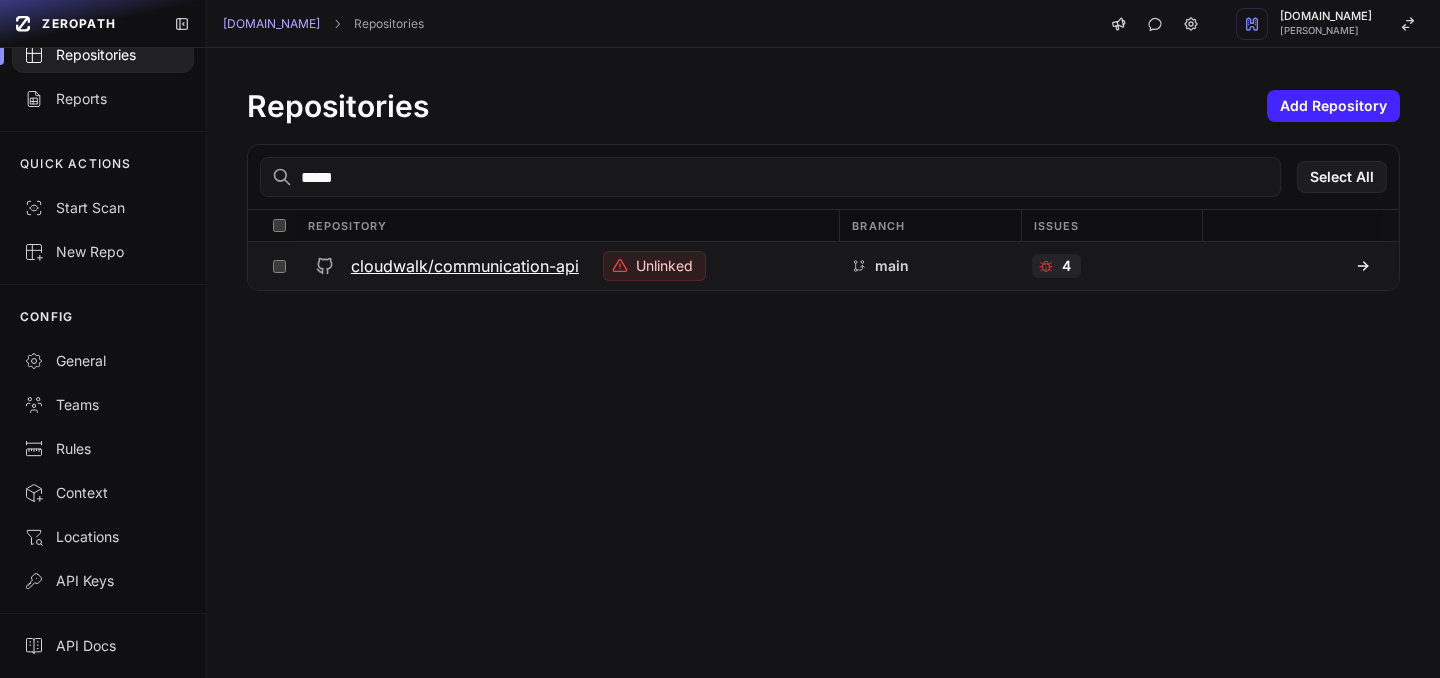 type on "*****" 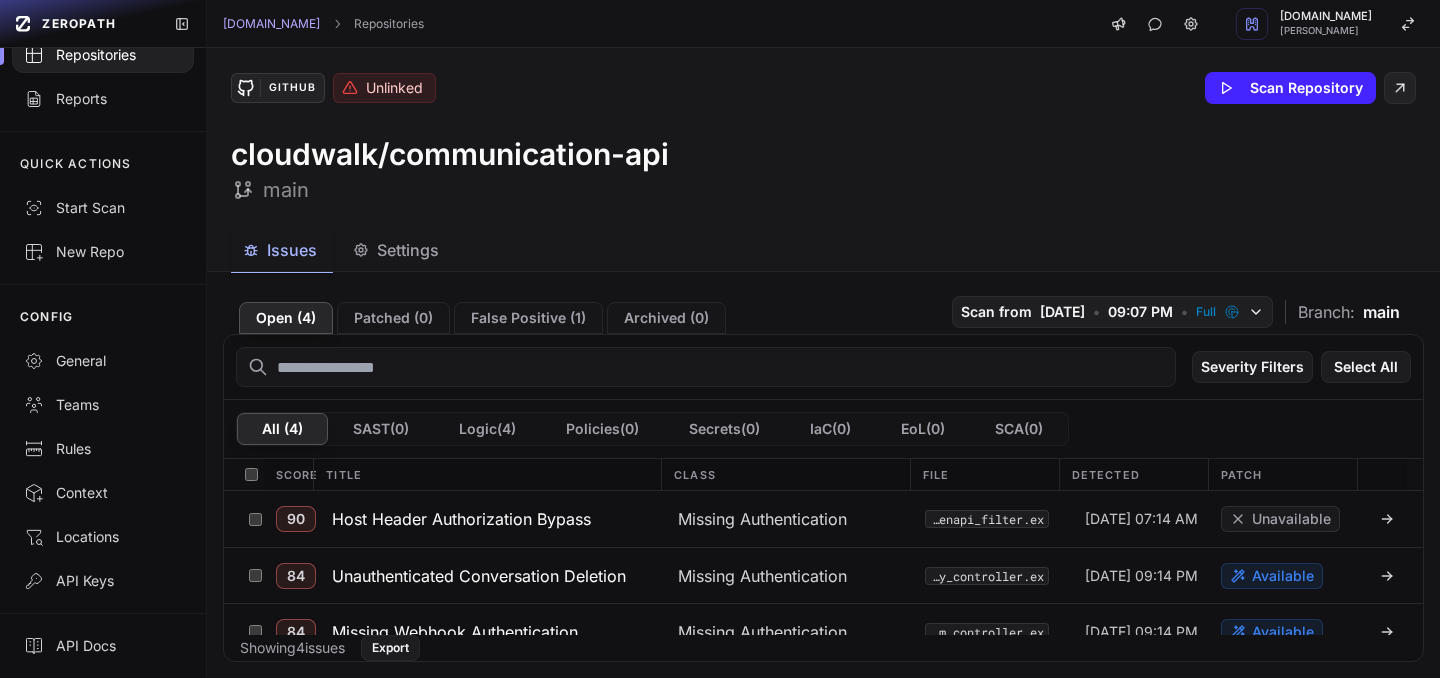 click on "Unlinked" at bounding box center (394, 88) 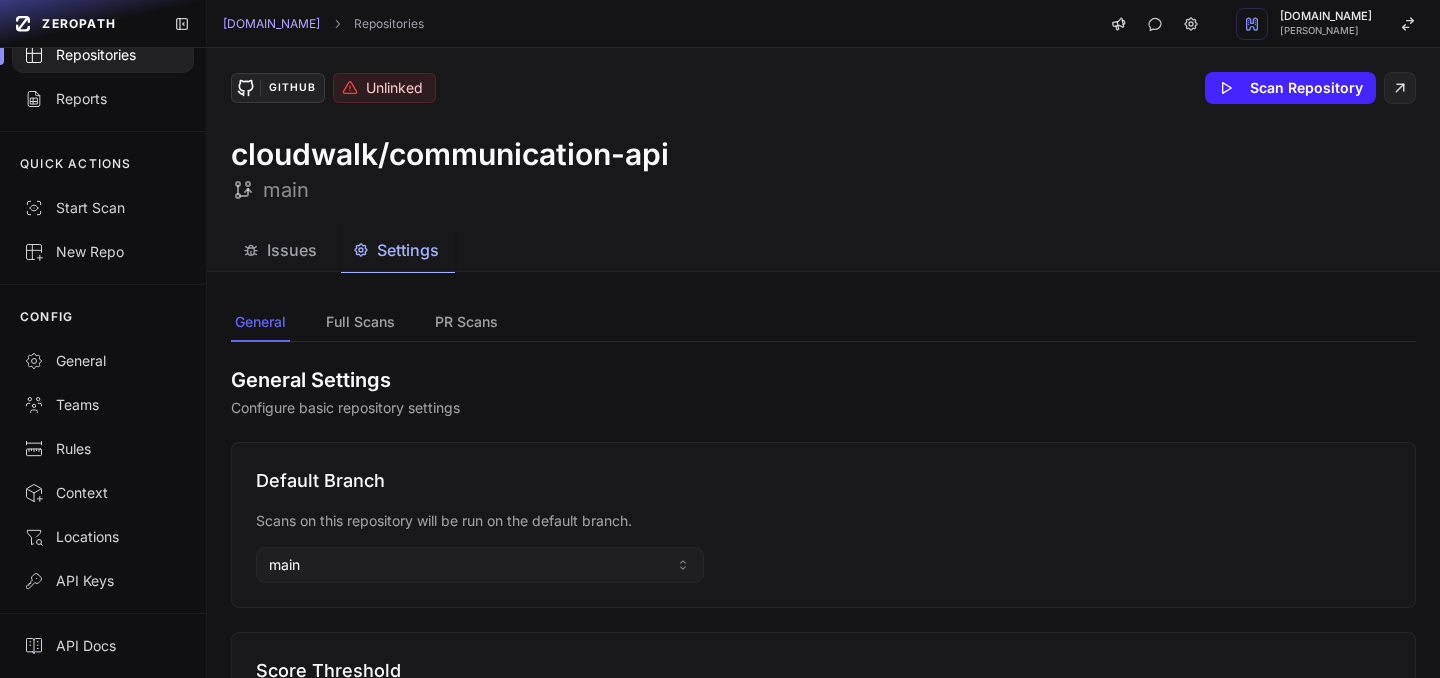 click on "Settings" at bounding box center (408, 250) 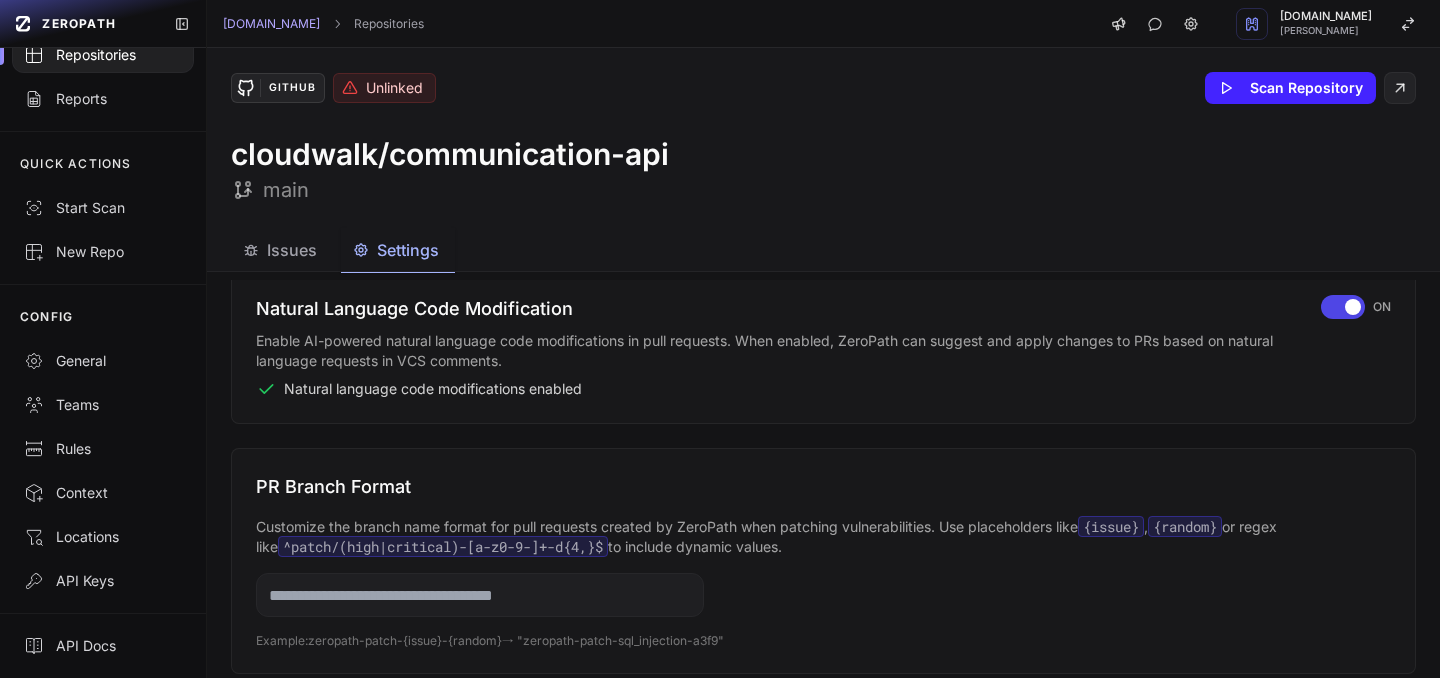 scroll, scrollTop: 0, scrollLeft: 0, axis: both 